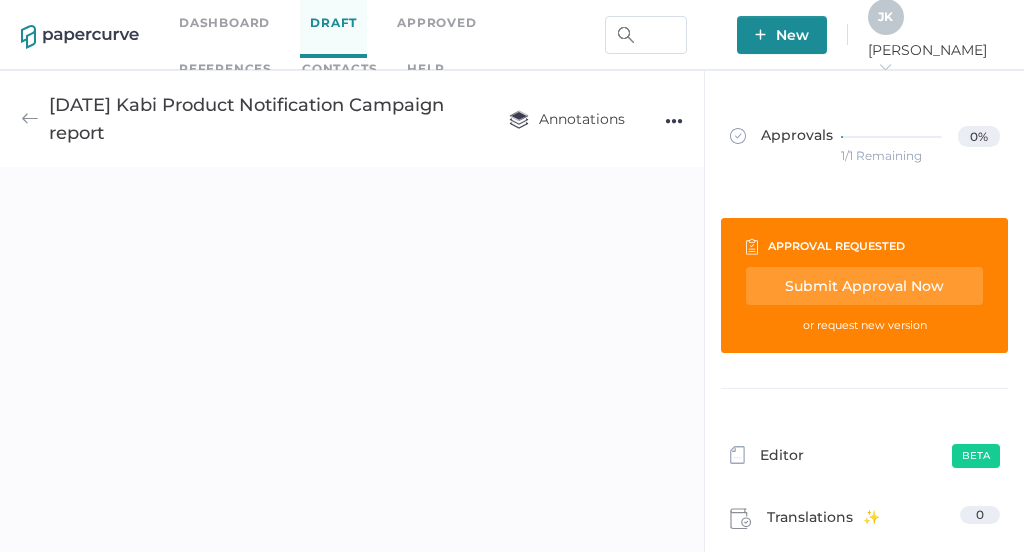 scroll, scrollTop: 0, scrollLeft: 0, axis: both 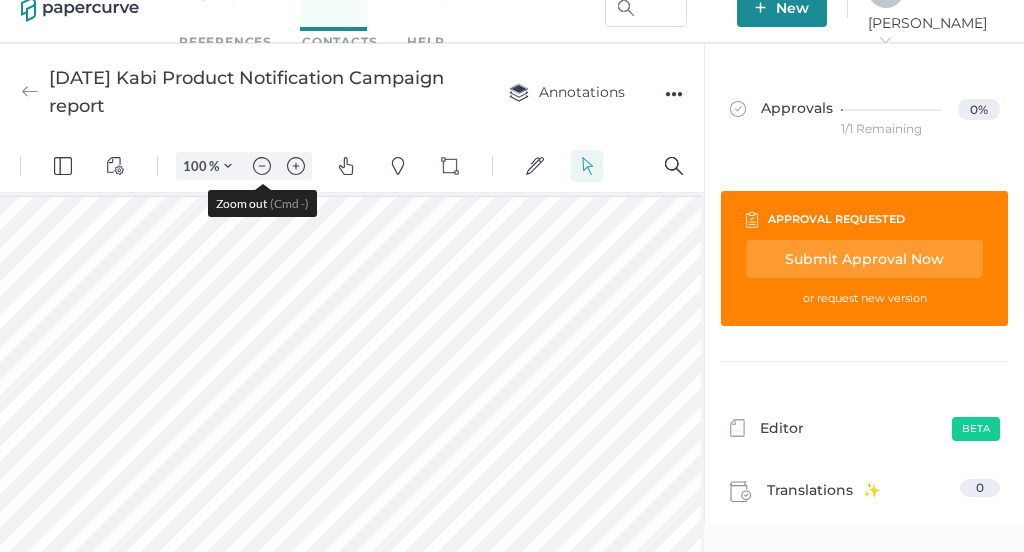 click at bounding box center (480, 2393) 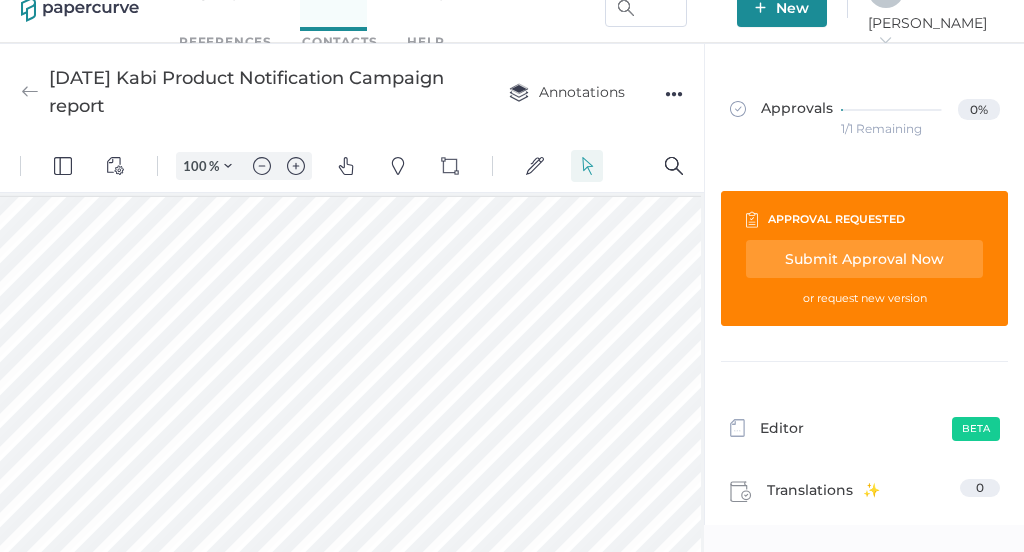 click at bounding box center (480, 2393) 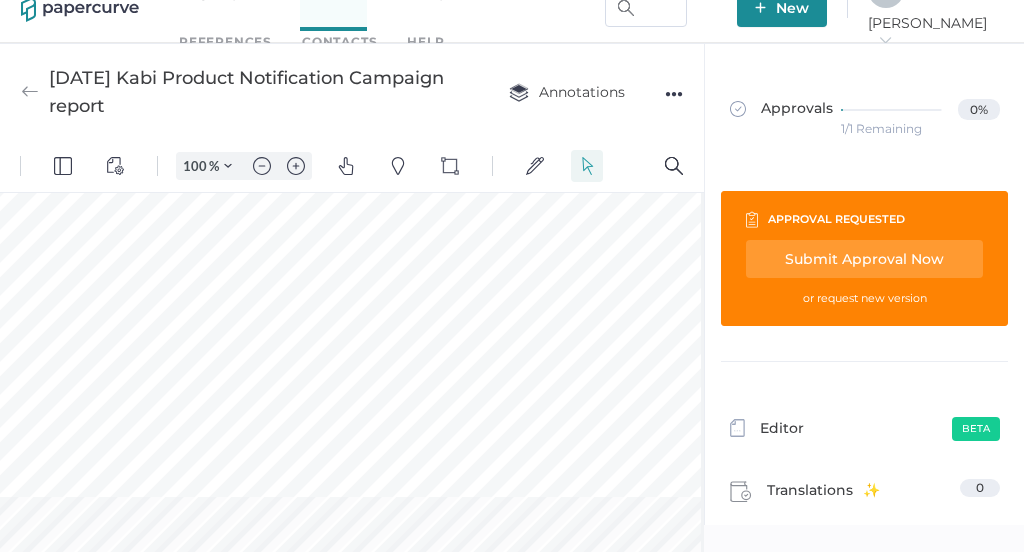 scroll, scrollTop: 0, scrollLeft: 193, axis: horizontal 